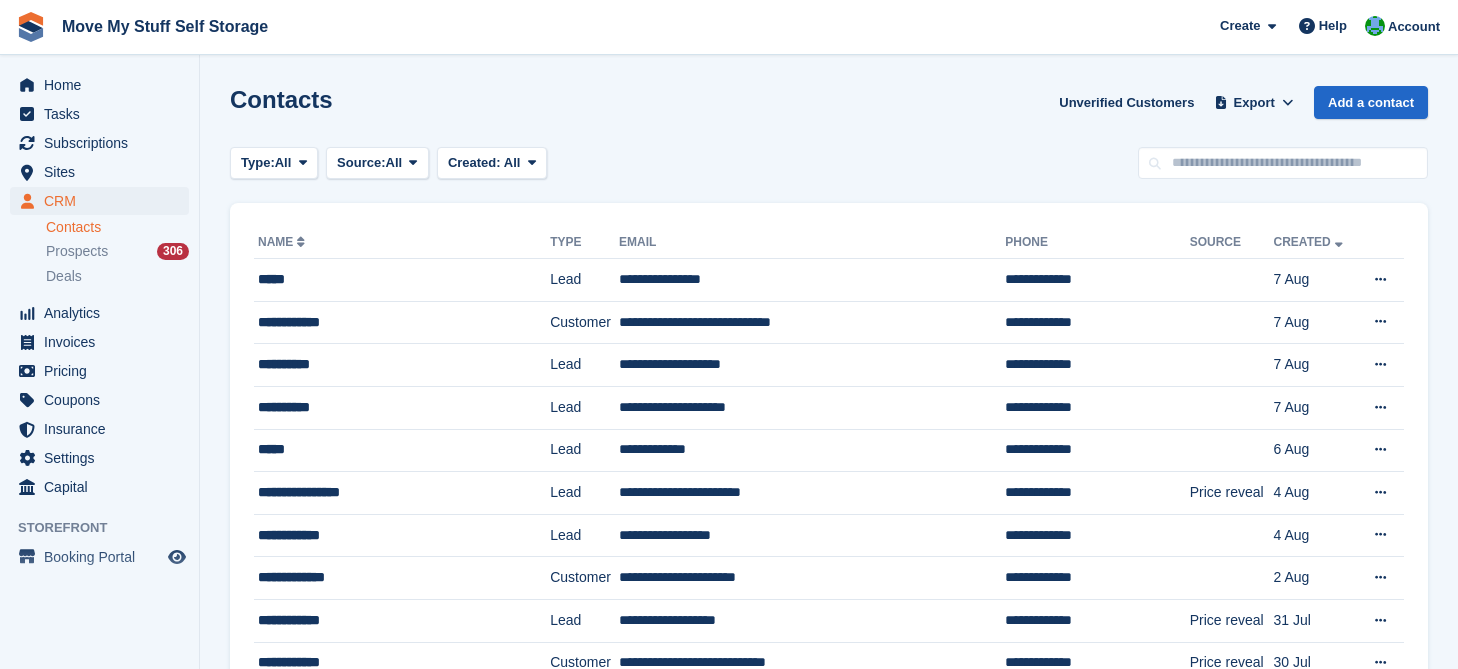 scroll, scrollTop: 0, scrollLeft: 0, axis: both 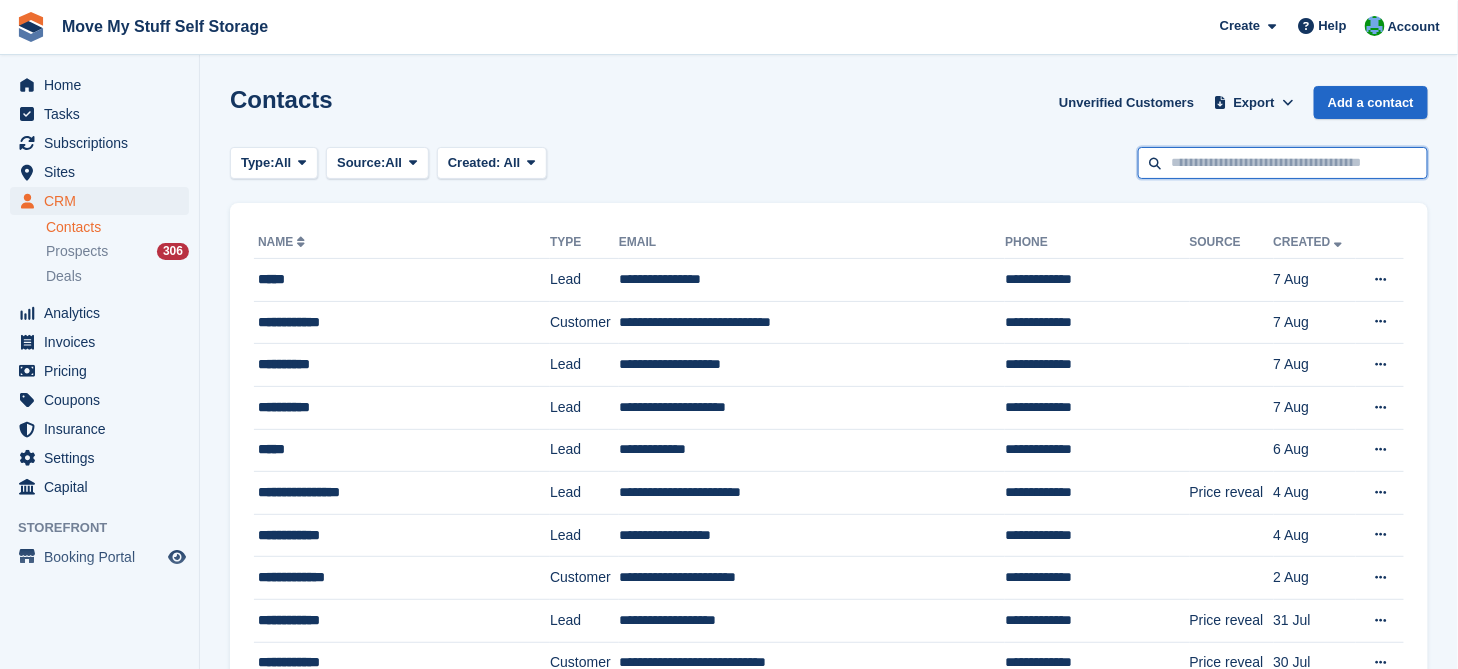 click at bounding box center (1283, 163) 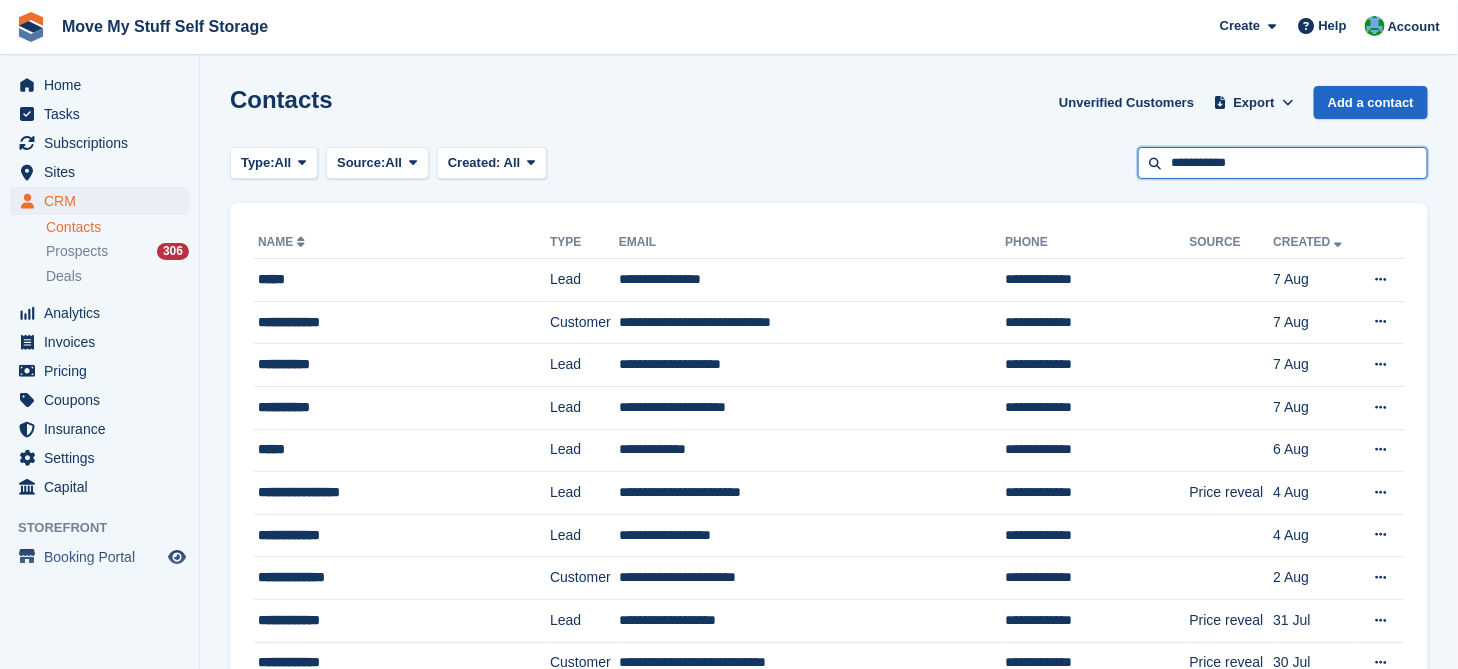 type on "**********" 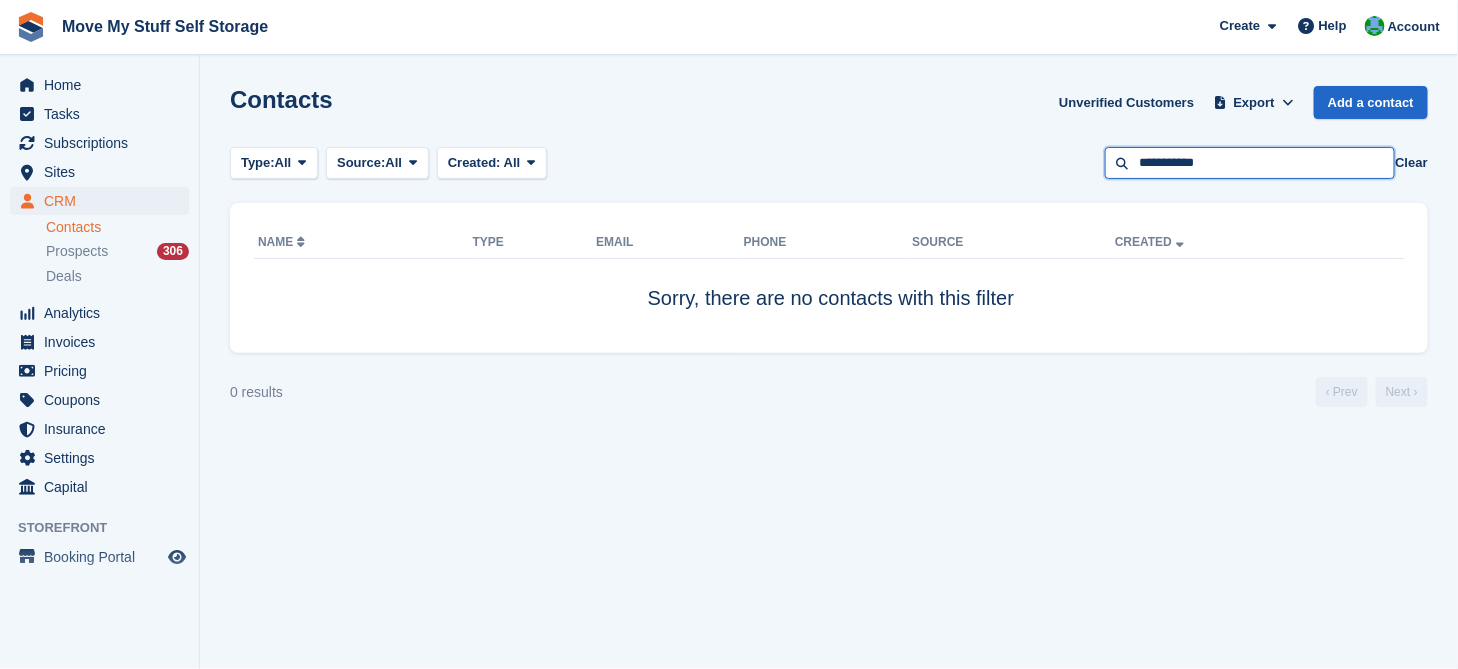 drag, startPoint x: 1218, startPoint y: 168, endPoint x: 1092, endPoint y: 165, distance: 126.035706 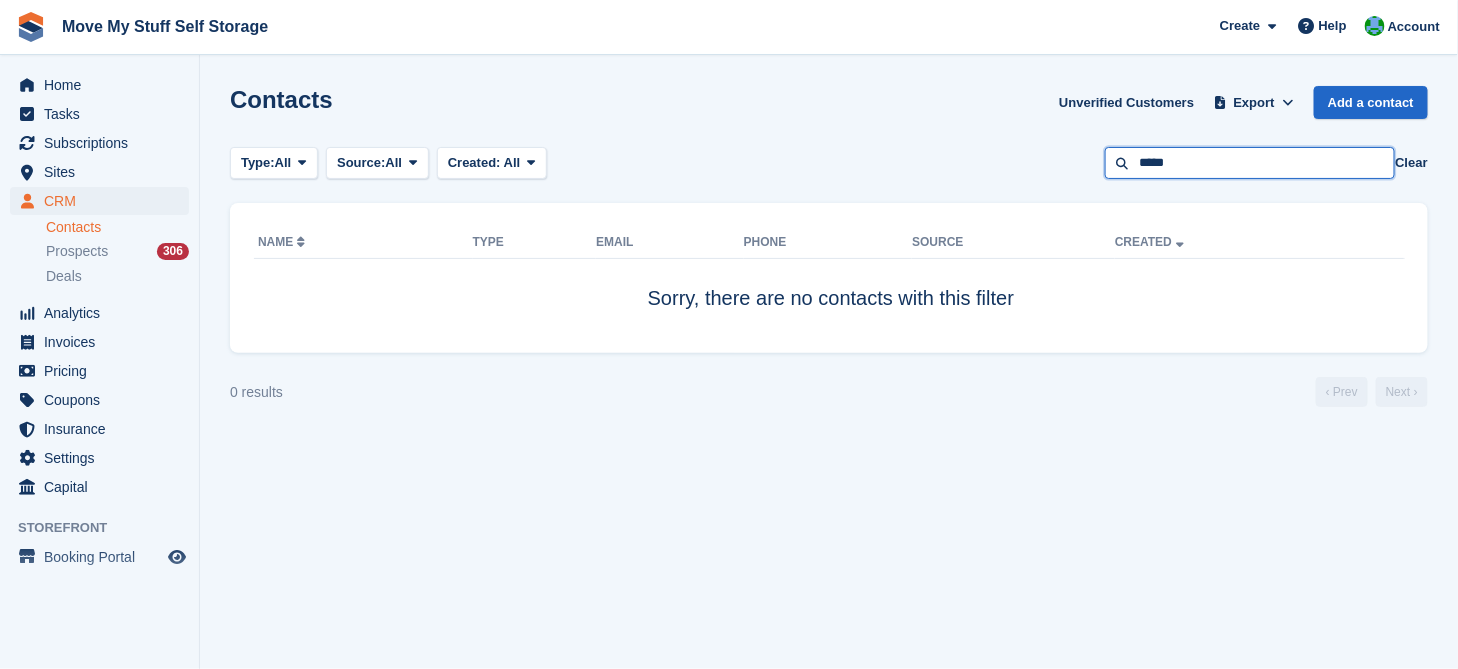 type on "*****" 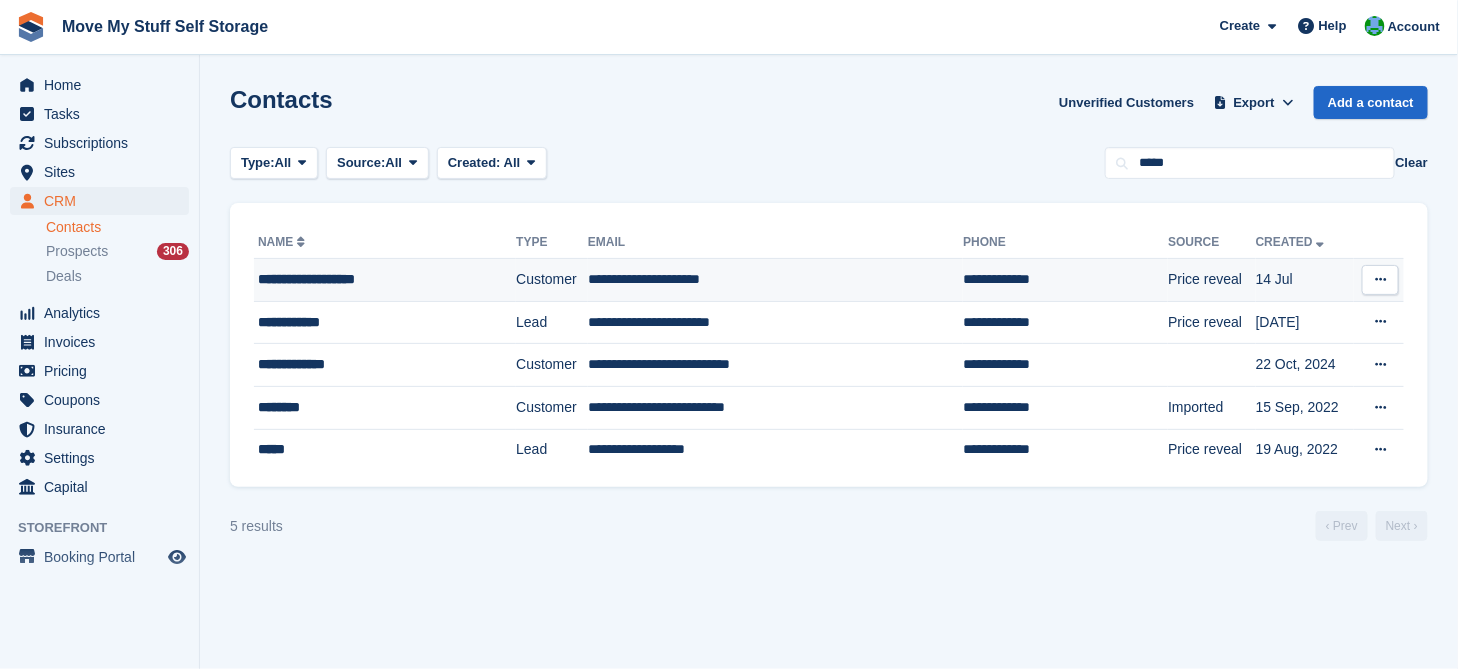 click on "**********" at bounding box center [775, 280] 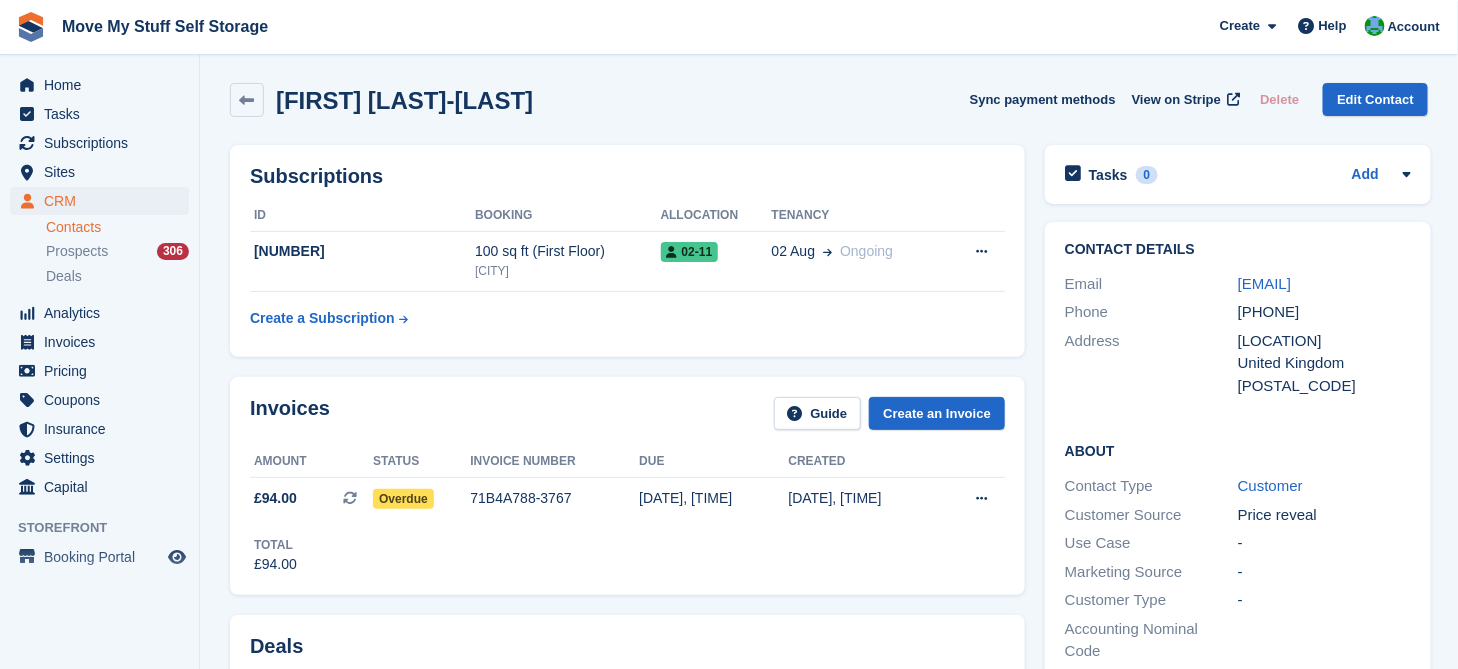 scroll, scrollTop: 0, scrollLeft: 0, axis: both 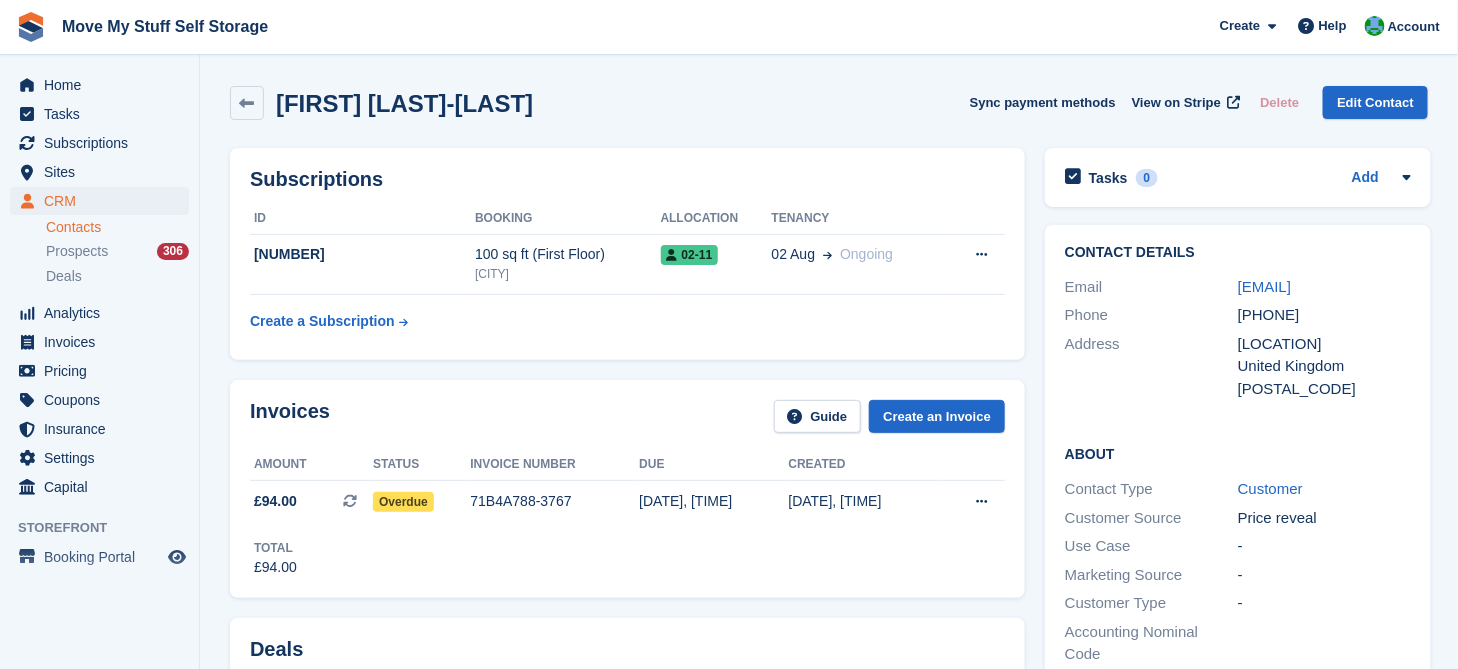 click on "ID
Booking
Allocation
Tenancy
[NUMBER]
100 sq ft (First Floor)
[CITY]
[DATE_RANGE]
[DATE]
Ongoing" at bounding box center [627, 272] 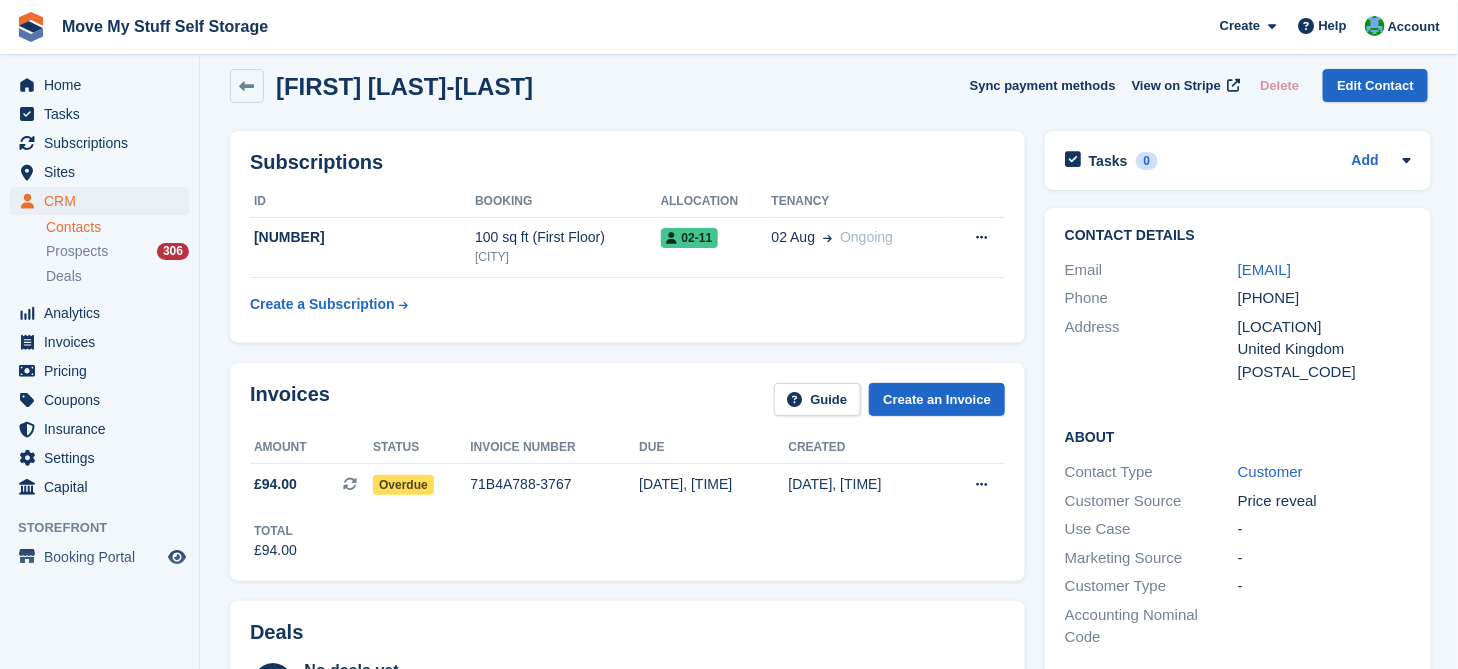 scroll, scrollTop: 0, scrollLeft: 0, axis: both 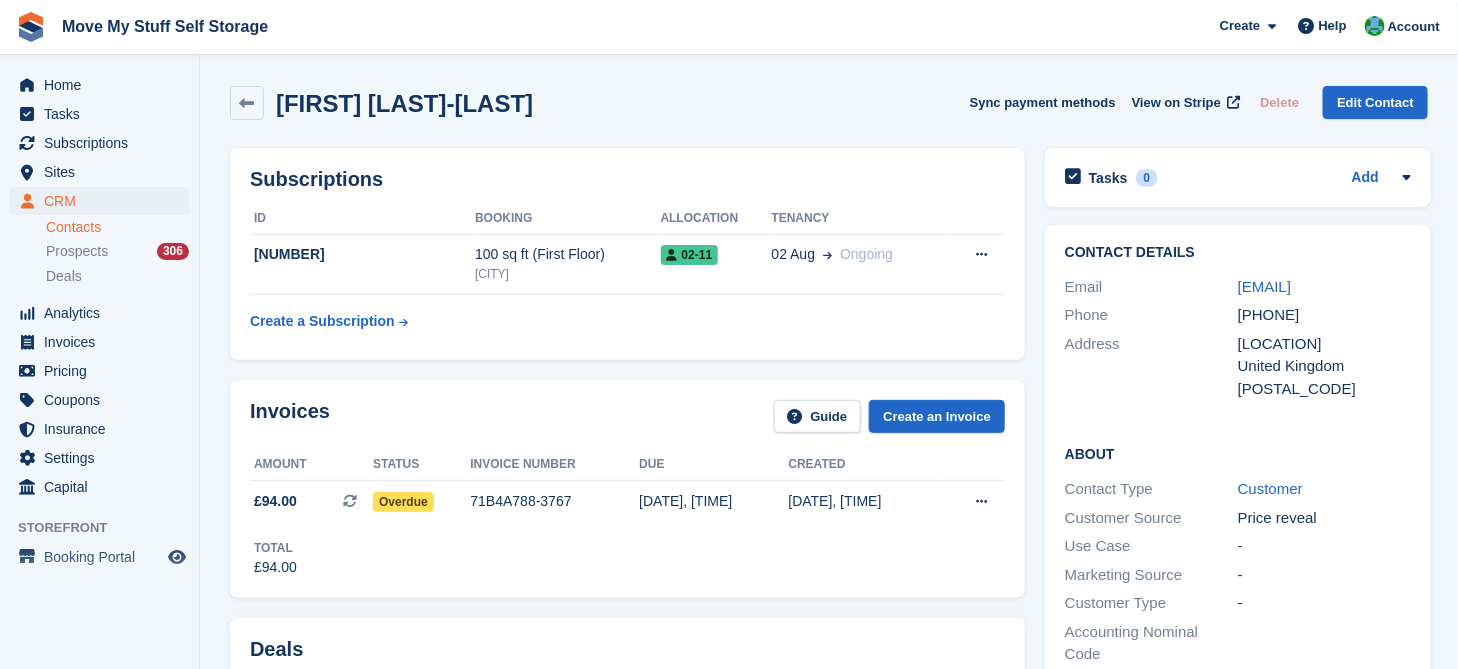 click on "Subscriptions
ID
Booking
Allocation
Tenancy
[NUMBER]
100 sq ft (First Floor)
[CITY]
[DATE_RANGE]
[DATE]
Ongoing" at bounding box center (627, 254) 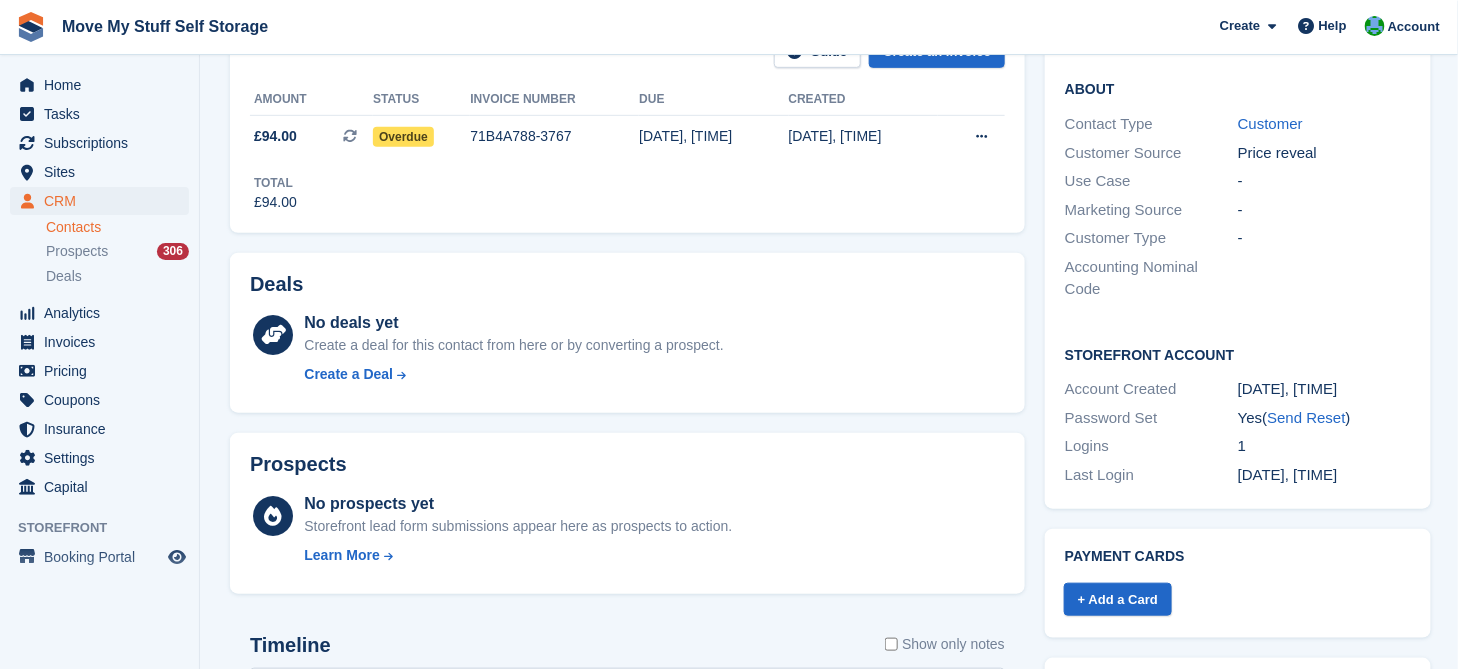 scroll, scrollTop: 0, scrollLeft: 0, axis: both 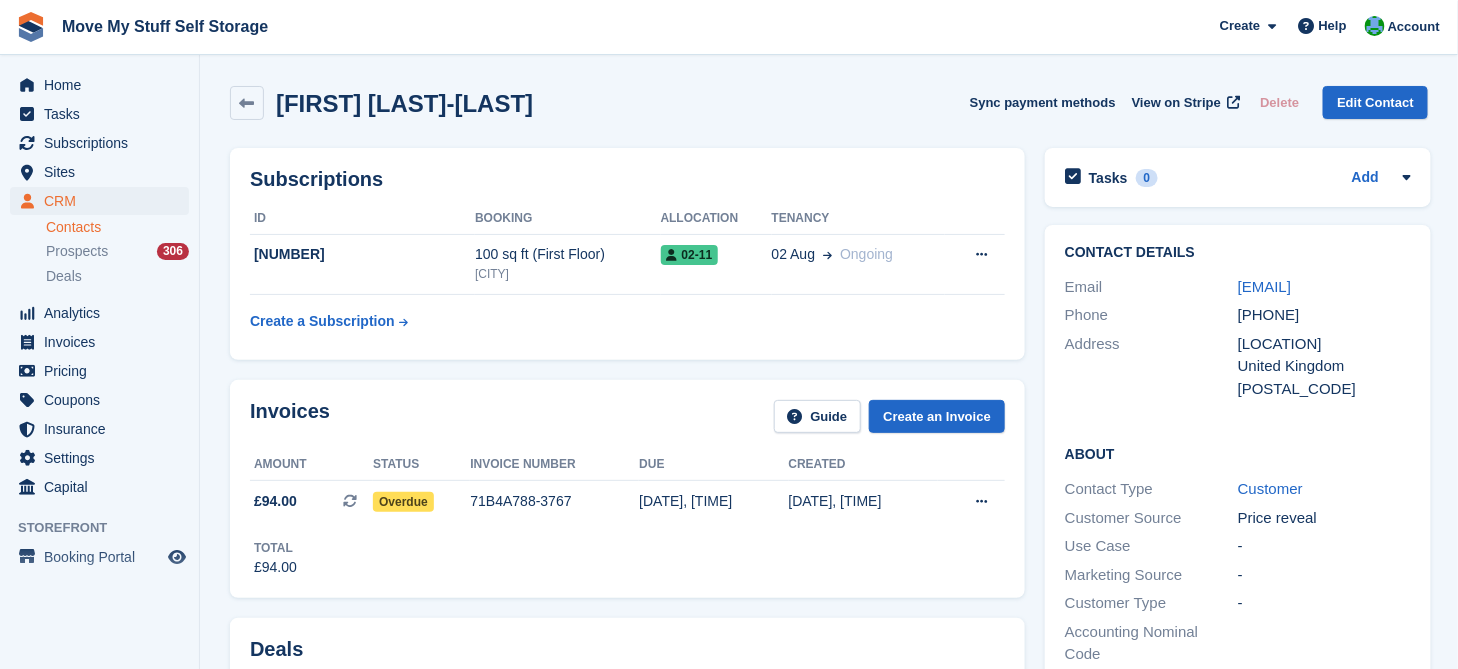 click on "Contacts" at bounding box center (117, 227) 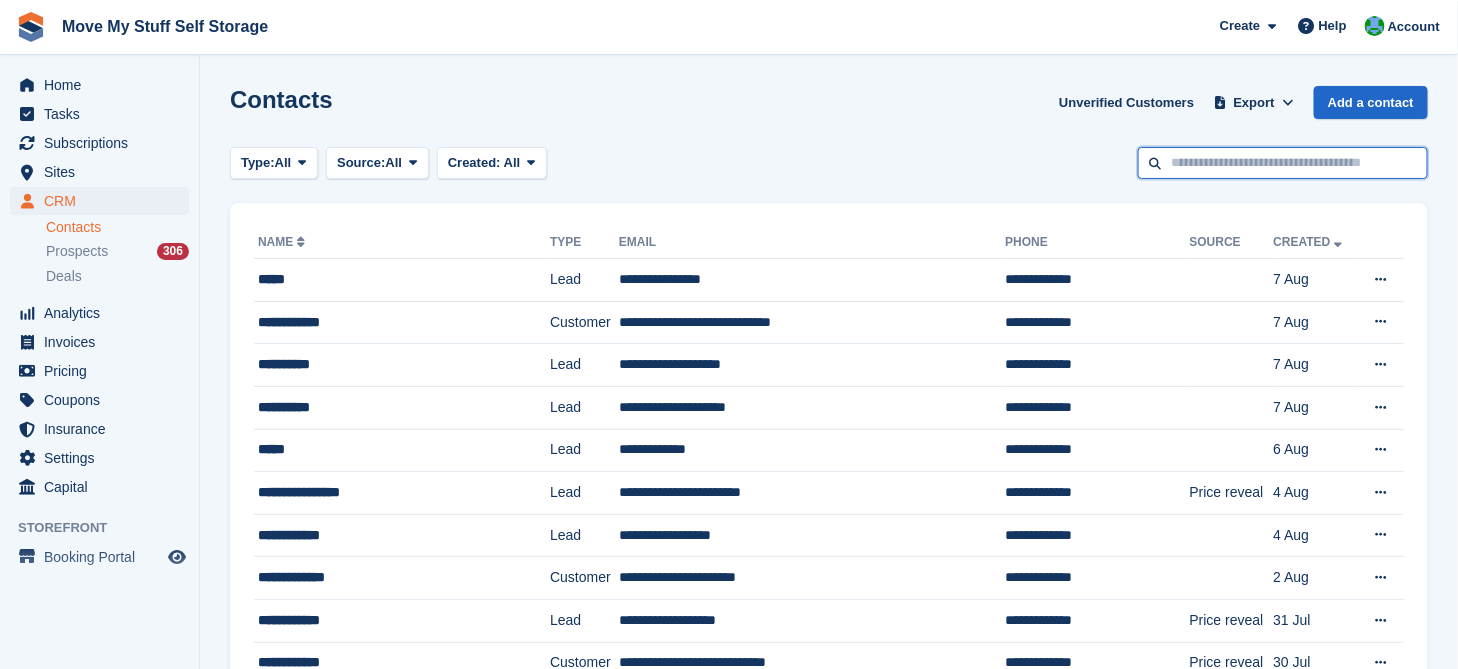 click at bounding box center (1283, 163) 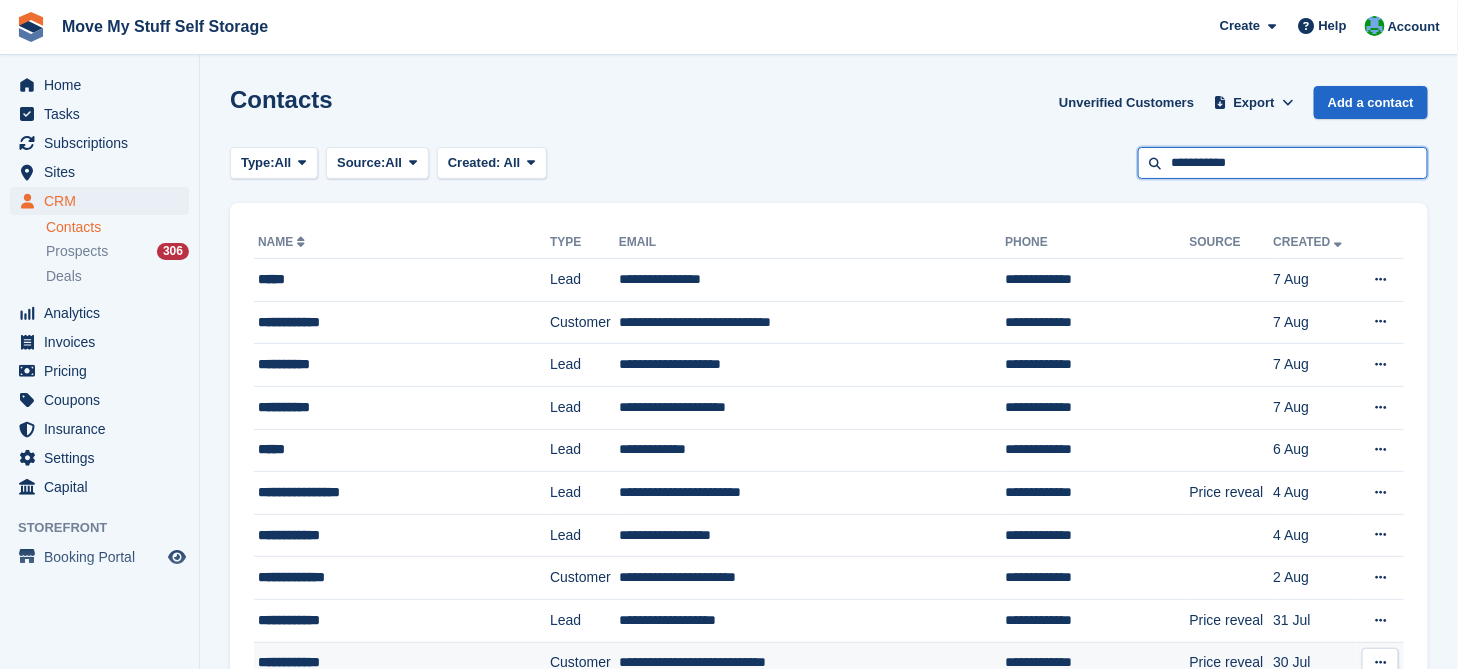 type on "**********" 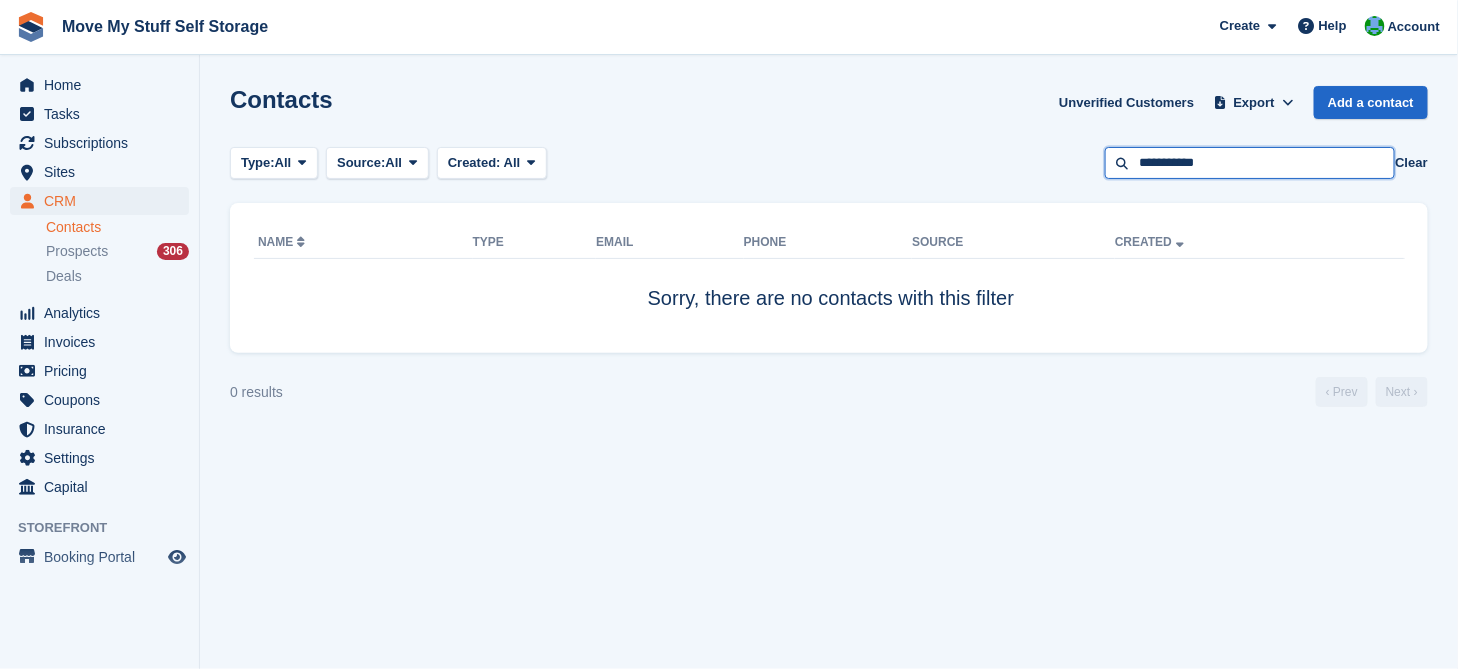 drag, startPoint x: 1278, startPoint y: 163, endPoint x: 964, endPoint y: 141, distance: 314.76974 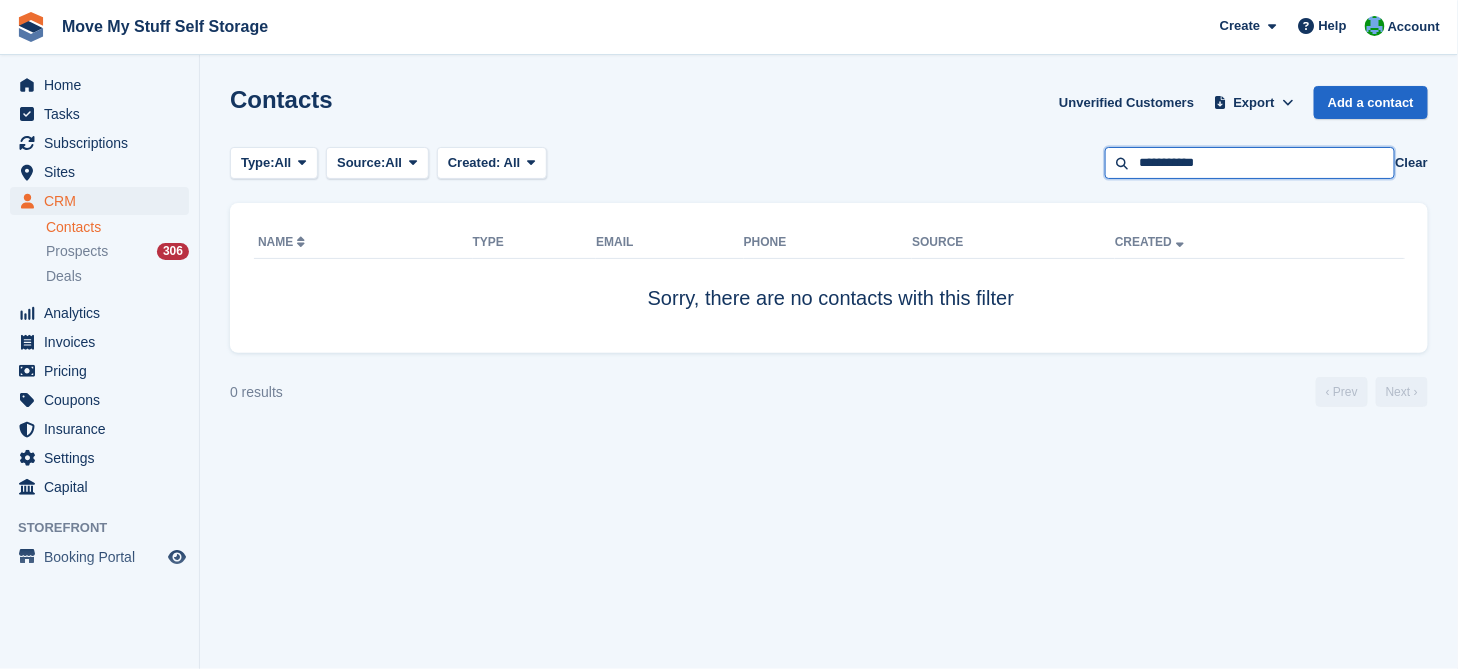 click on "Contacts
Unverified Customers
Export
Export Contacts
Export a CSV of all Contacts which match the current filters.
Please allow time for large exports.
Start Export
Add a contact
Type:
All
All
Lead
Customer
Source:
All
All
Storefront
Backoffice
Pre-Opening interest
Incomplete booking
Unit type interest
Price reveal
Quote requested
Storefront booking
Storefront pop-up form
External enquiry form
Phone call
Walk-in" at bounding box center (829, 334) 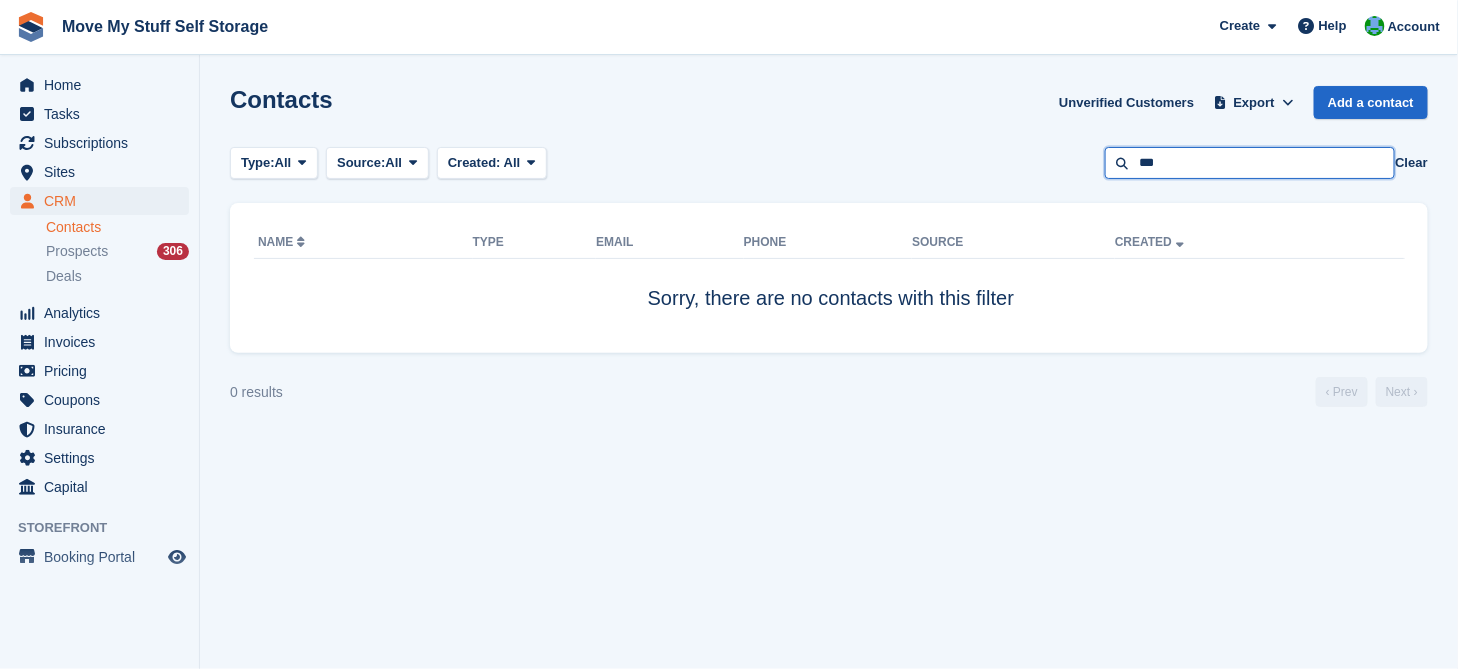 type on "***" 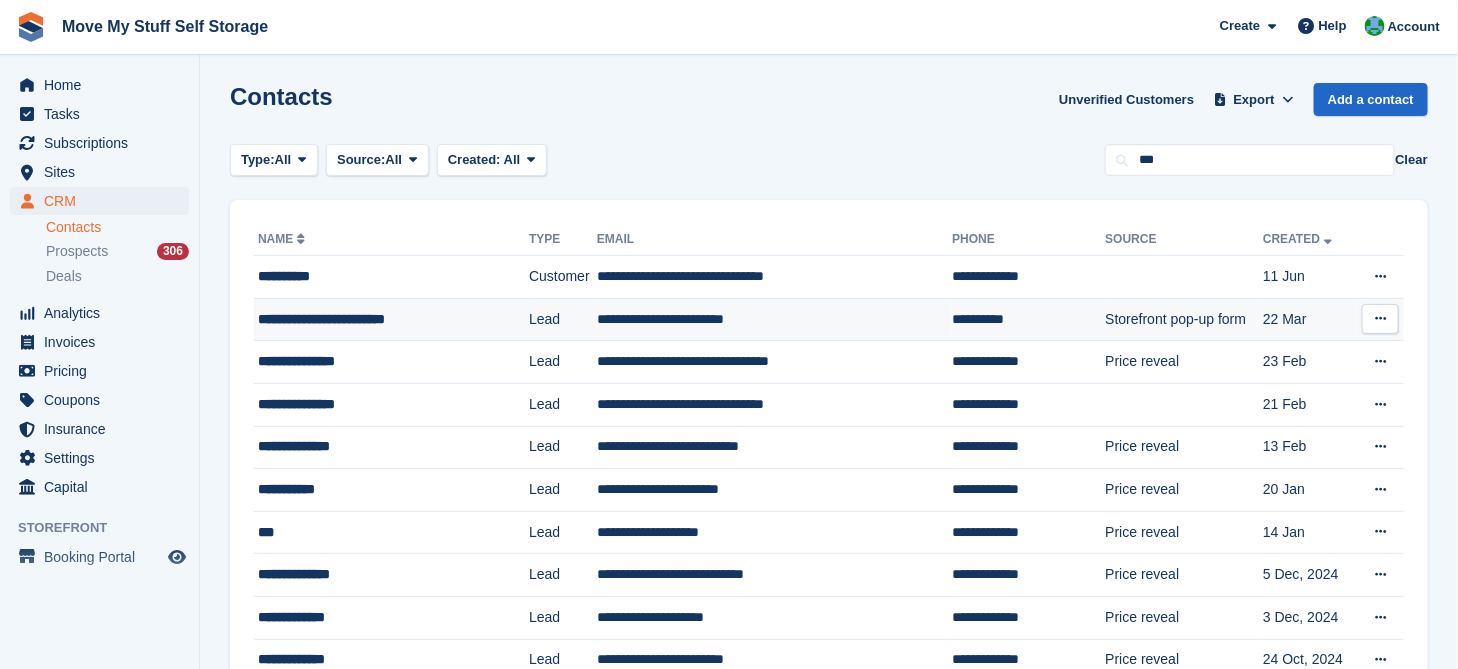 scroll, scrollTop: 0, scrollLeft: 0, axis: both 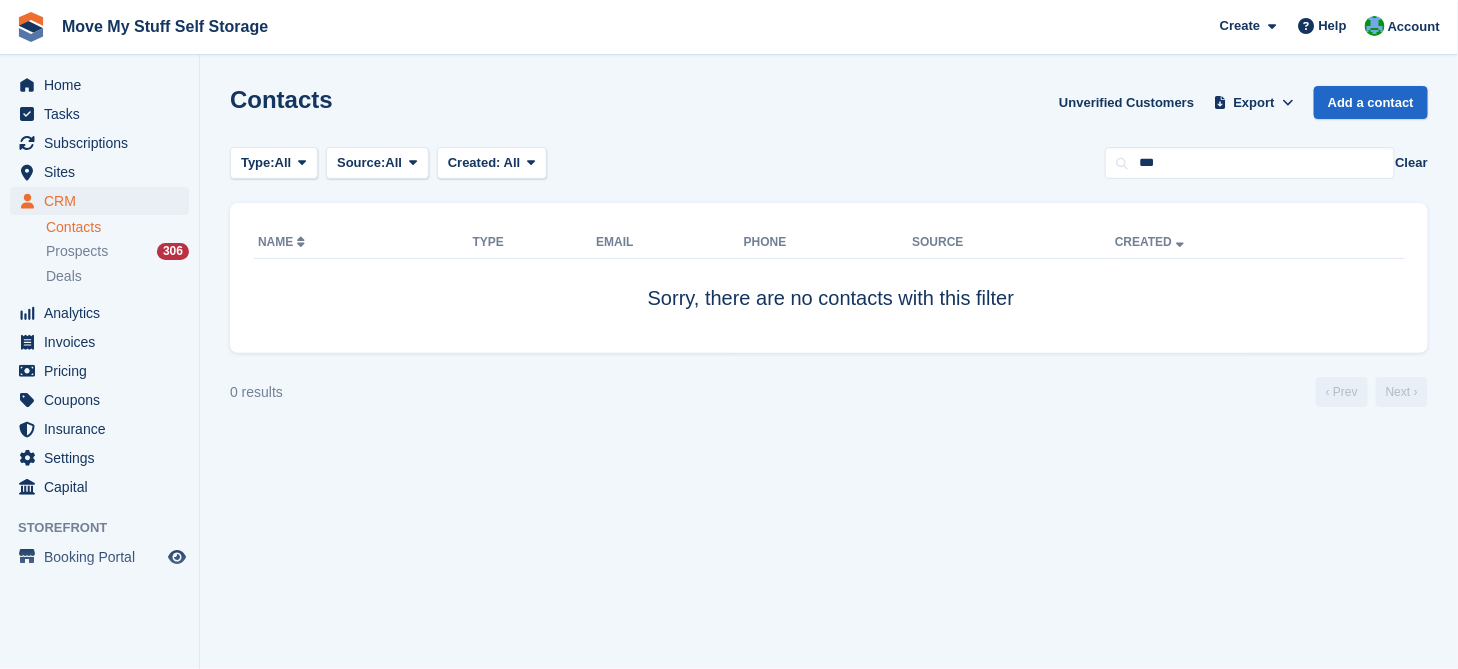 click on "Contacts" at bounding box center (117, 227) 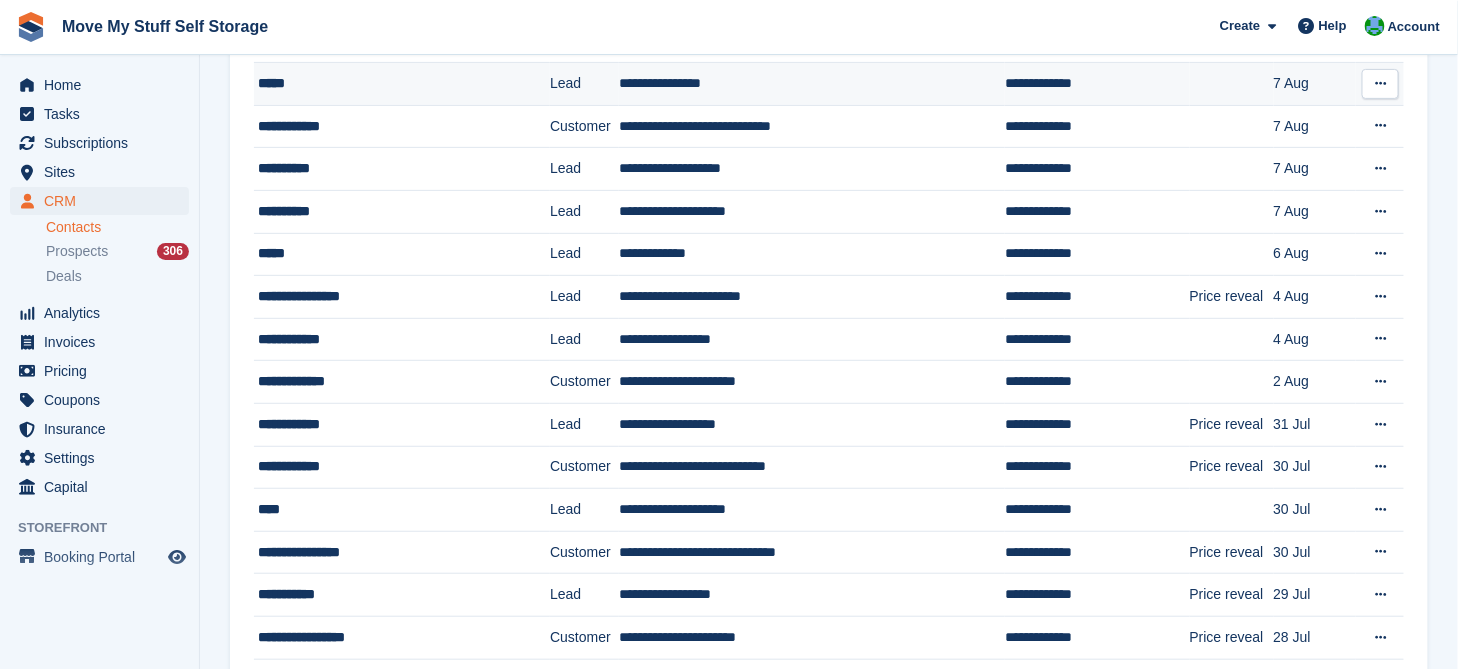 scroll, scrollTop: 197, scrollLeft: 0, axis: vertical 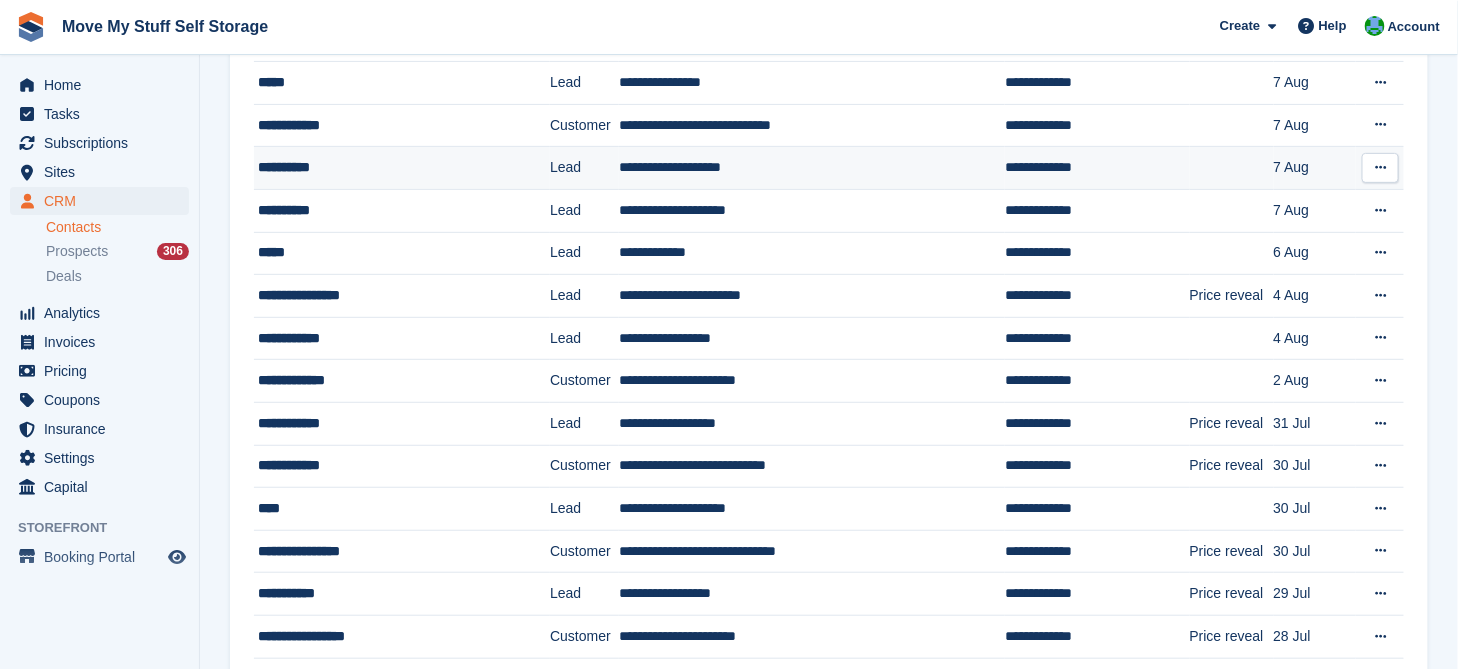 click on "**********" at bounding box center [402, 168] 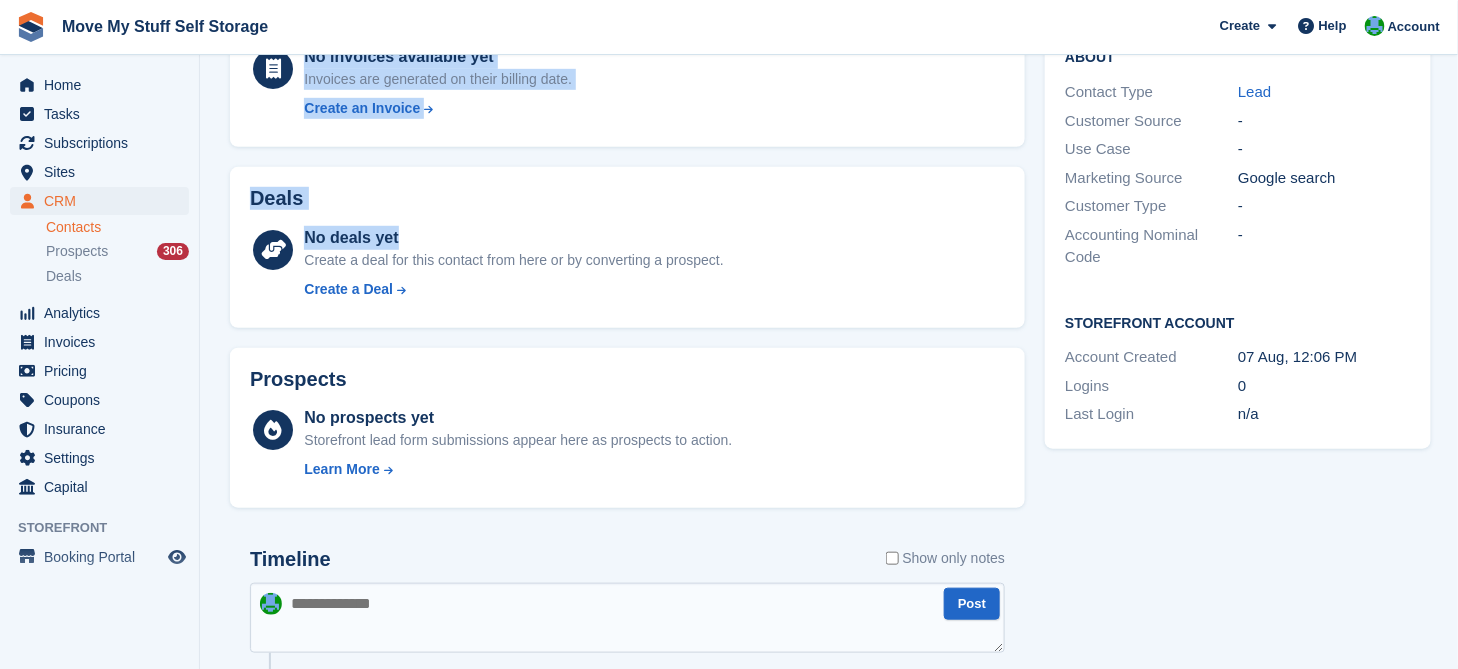 scroll, scrollTop: 0, scrollLeft: 0, axis: both 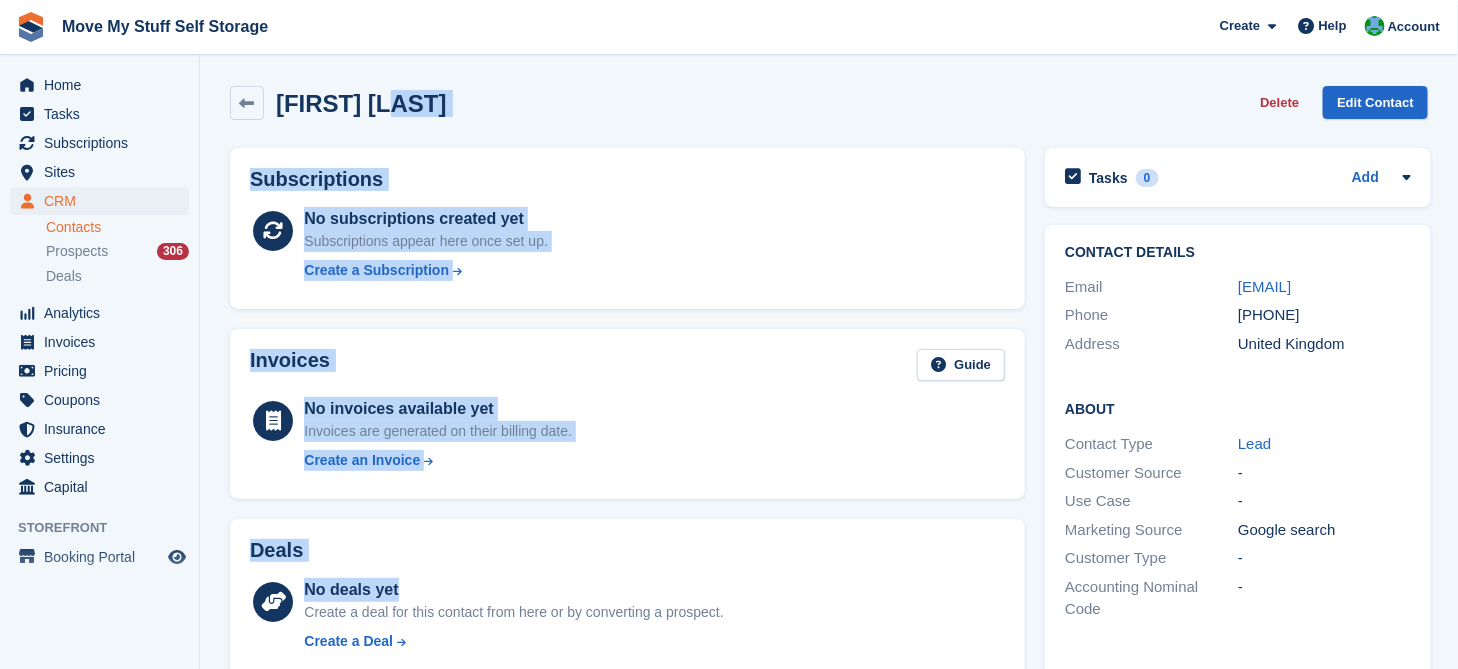 drag, startPoint x: 0, startPoint y: 0, endPoint x: 583, endPoint y: -116, distance: 594.4283 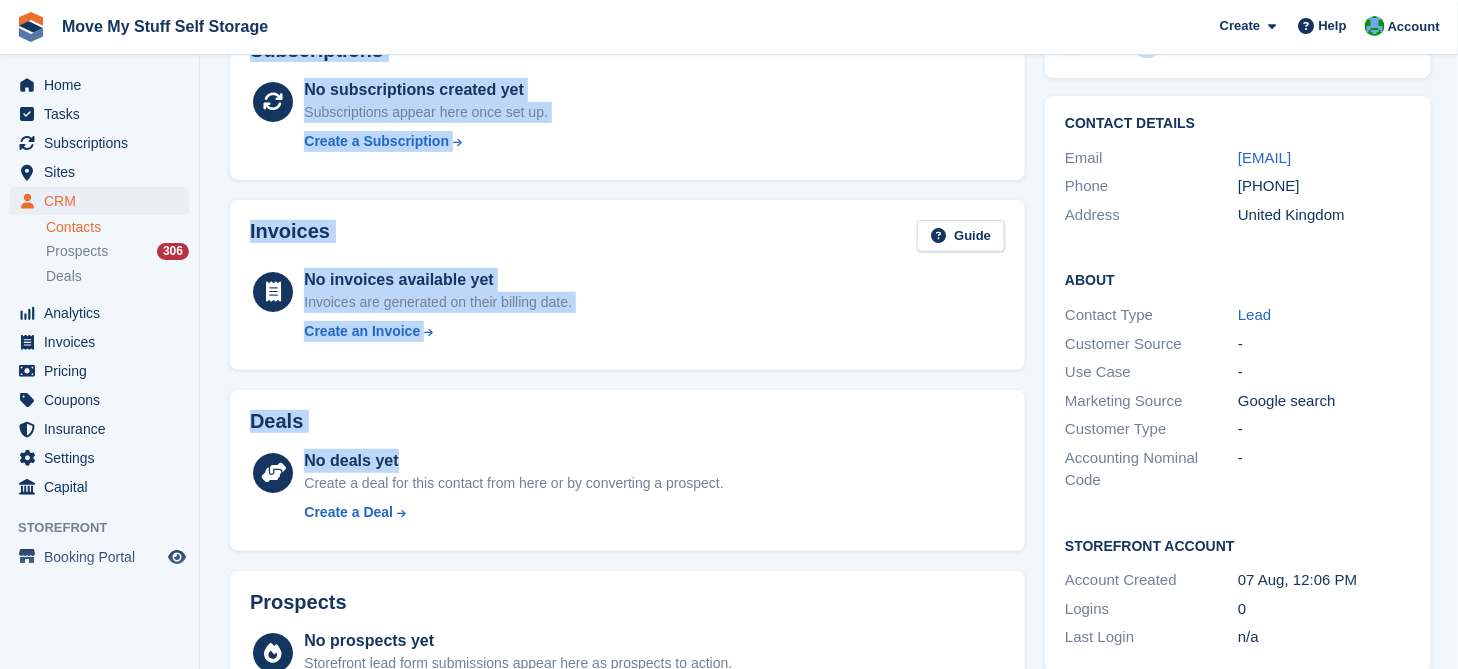 scroll, scrollTop: 0, scrollLeft: 0, axis: both 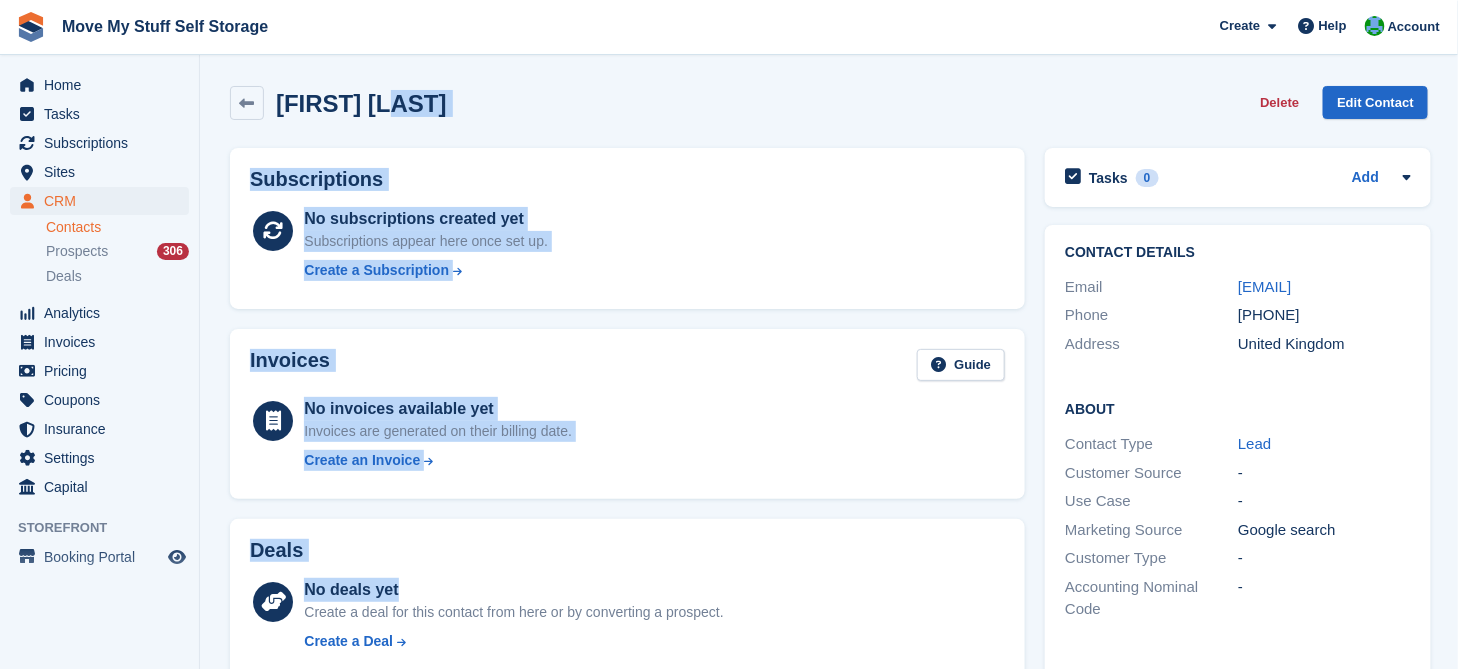 click on "Contacts" at bounding box center (117, 227) 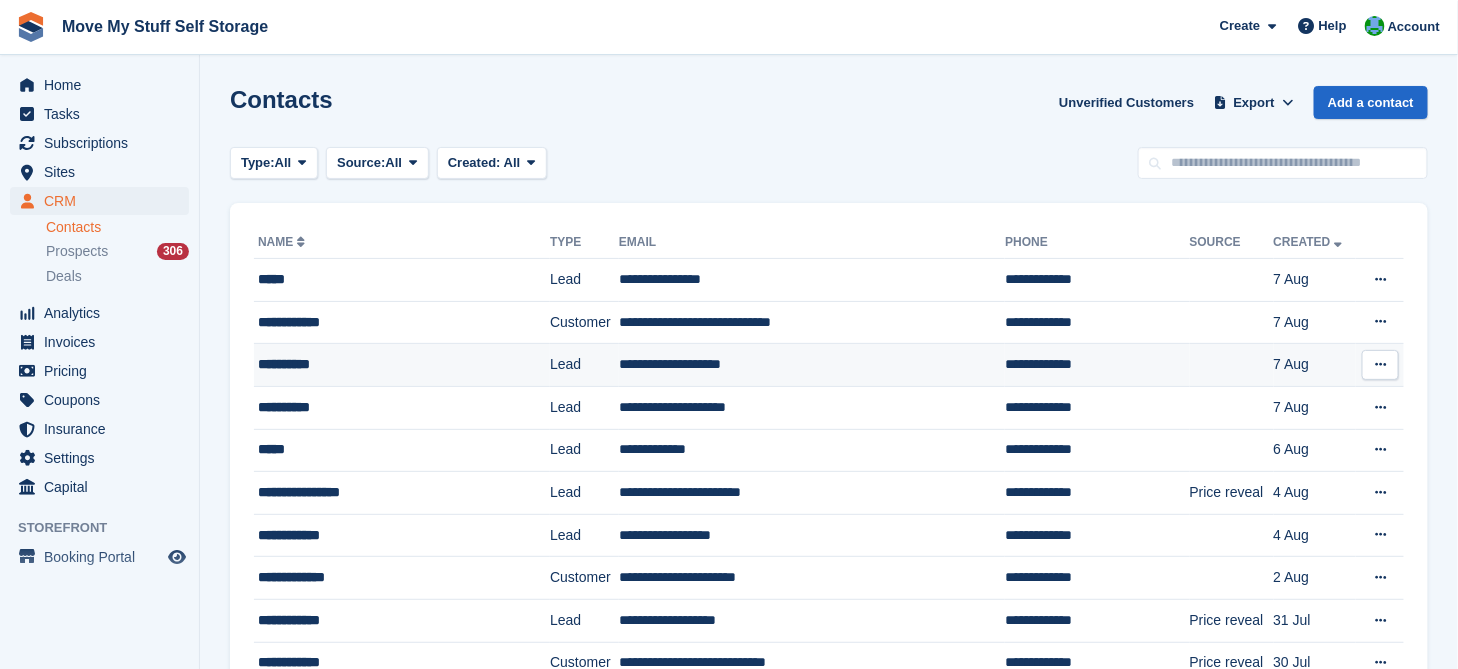 click on "**********" at bounding box center (402, 365) 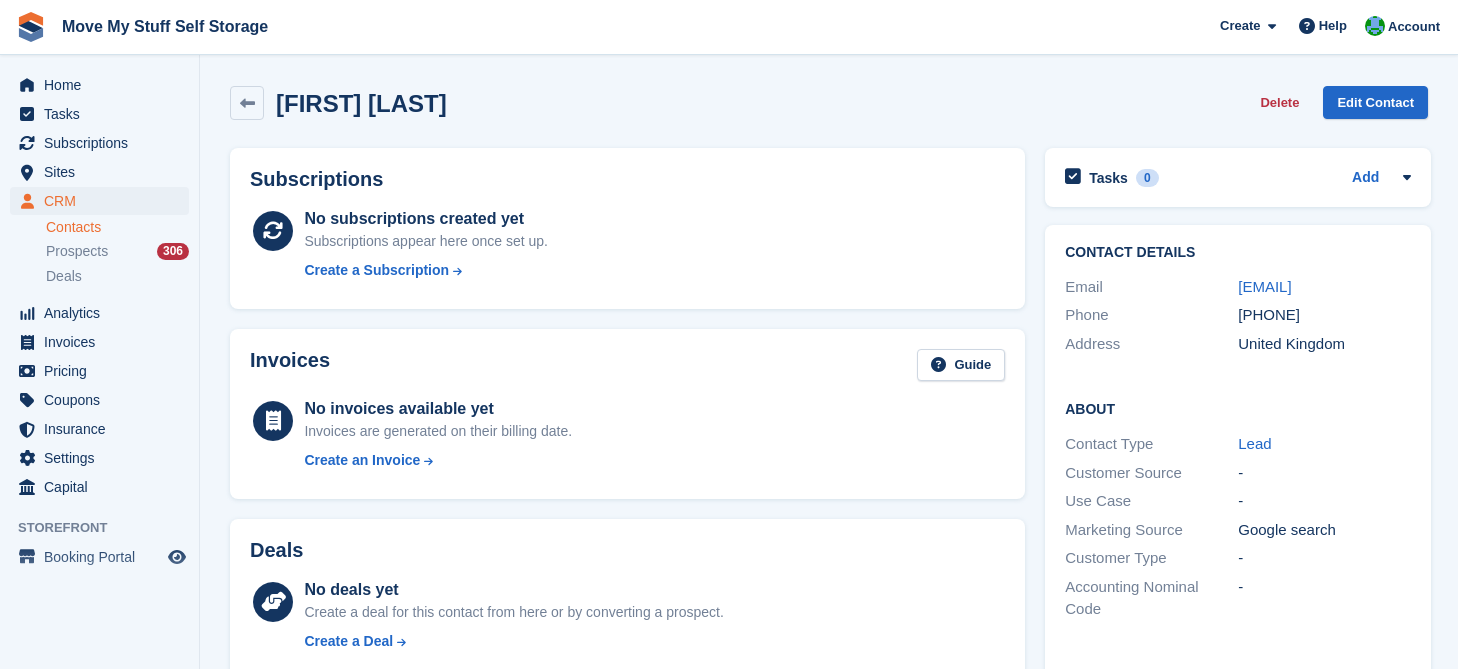 scroll, scrollTop: 0, scrollLeft: 0, axis: both 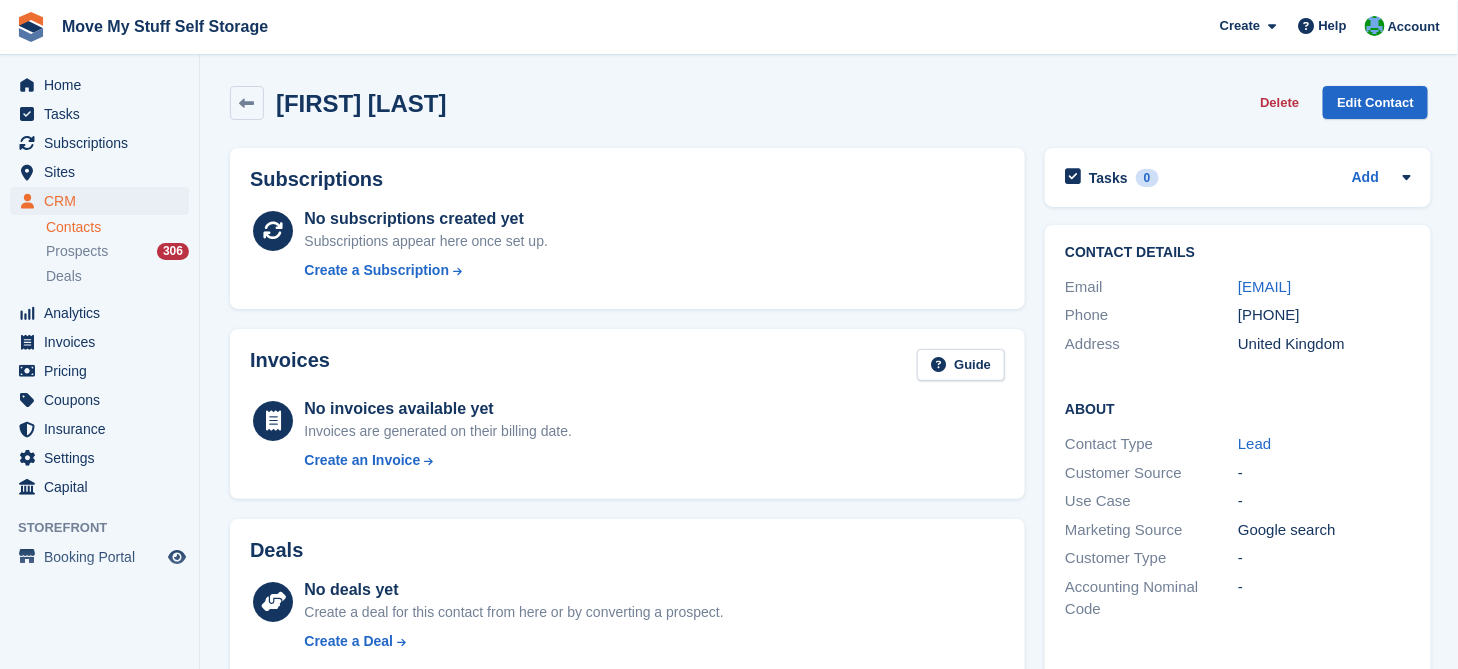 click on "Contacts" at bounding box center (117, 227) 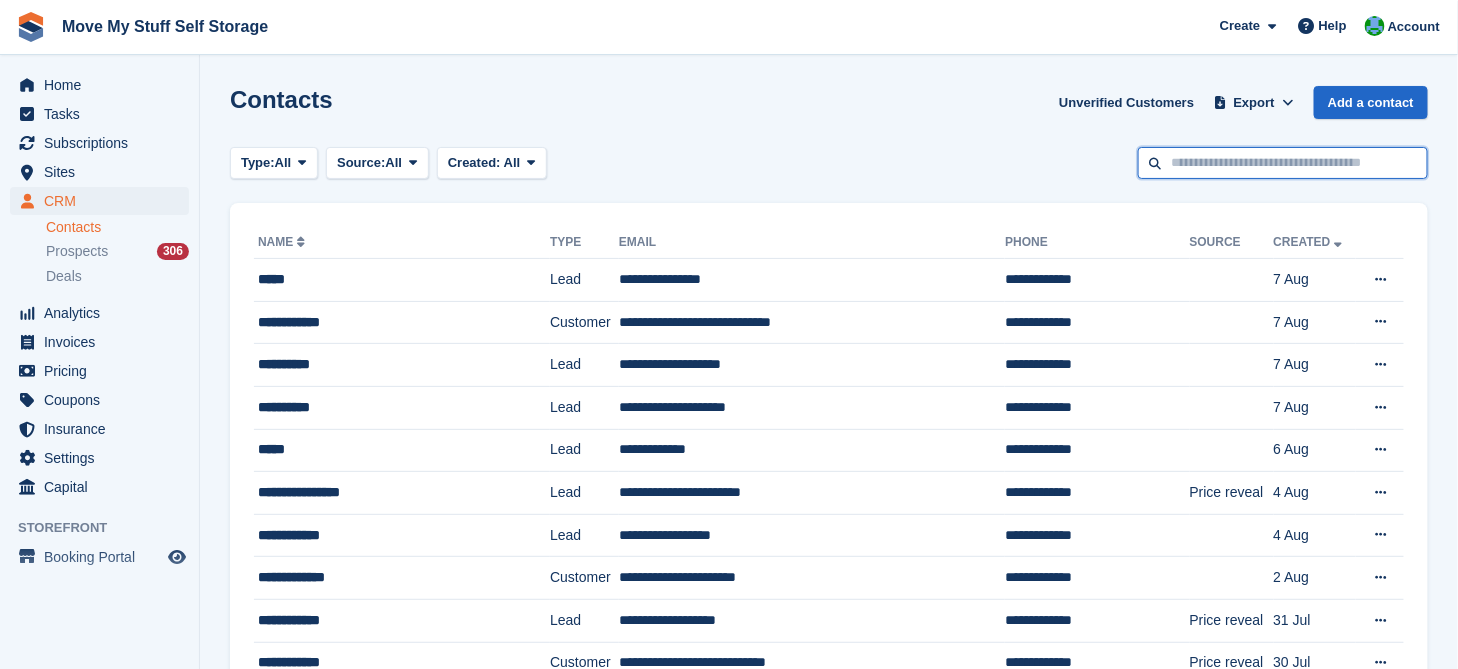 click at bounding box center [1283, 163] 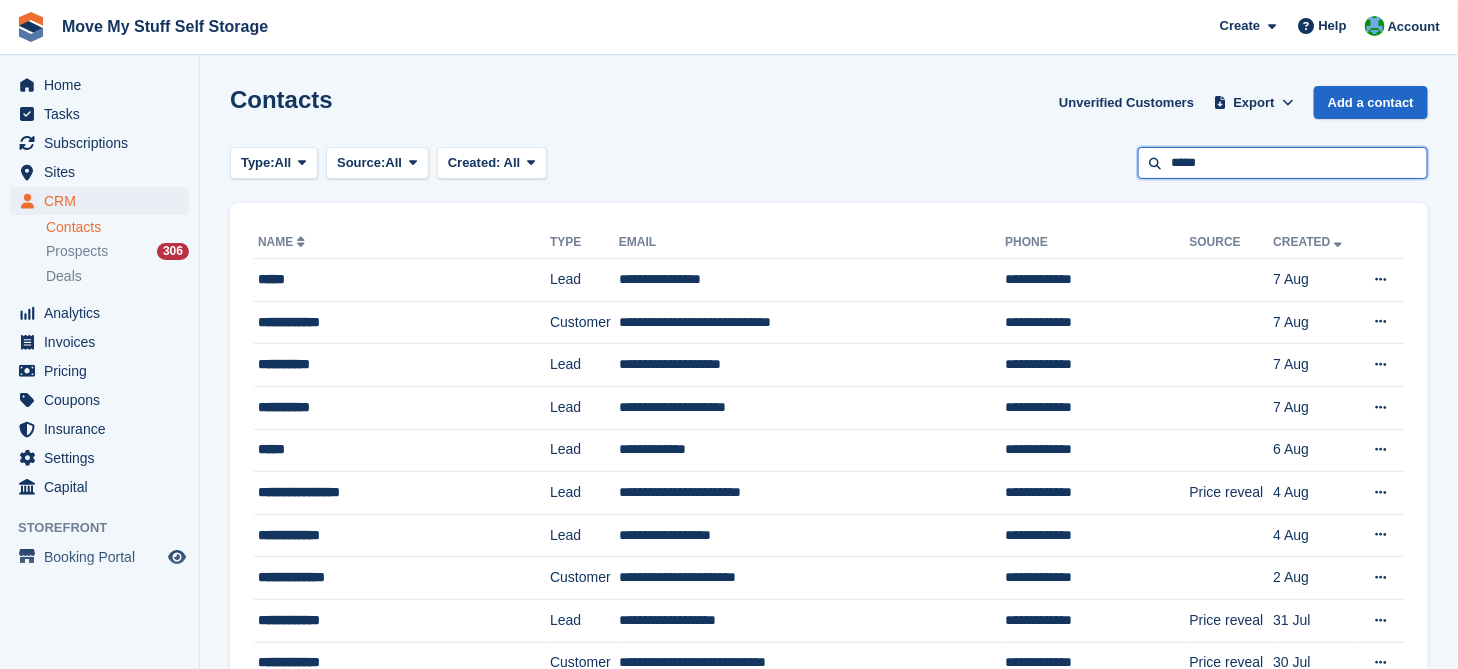 type on "*****" 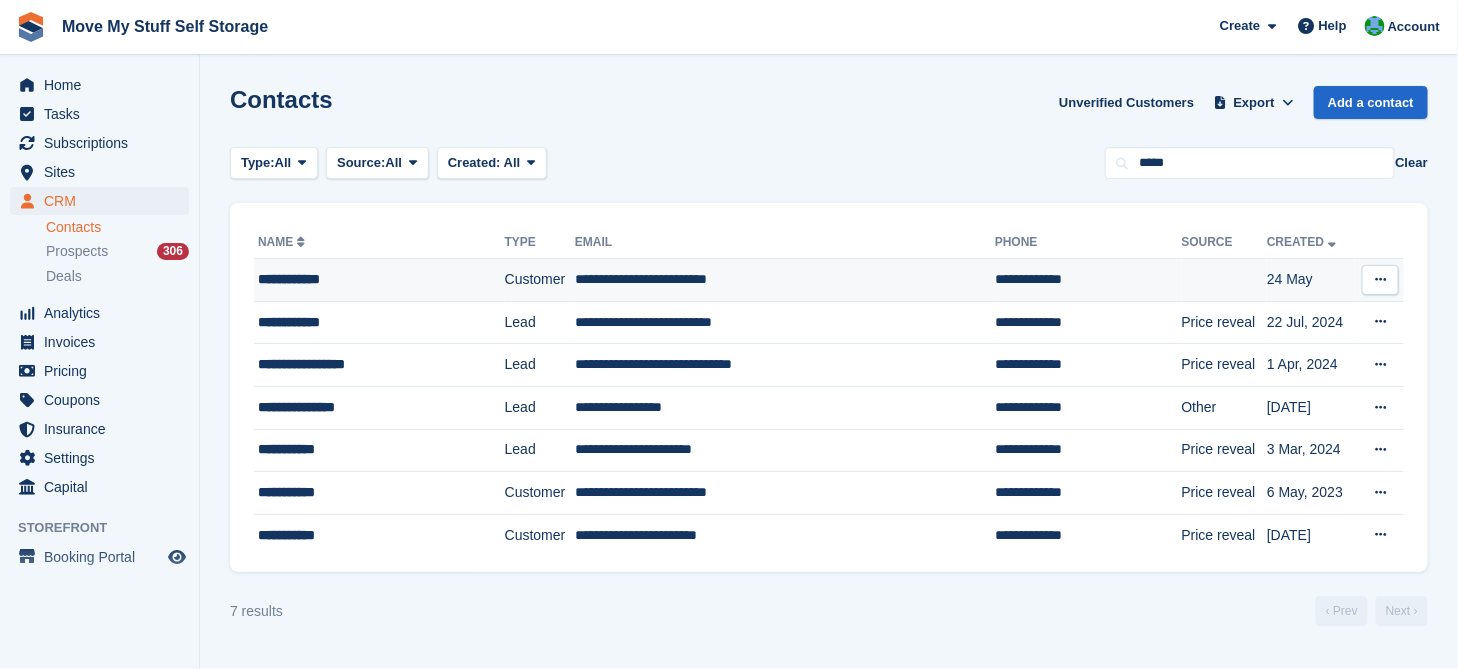 click on "**********" at bounding box center [364, 279] 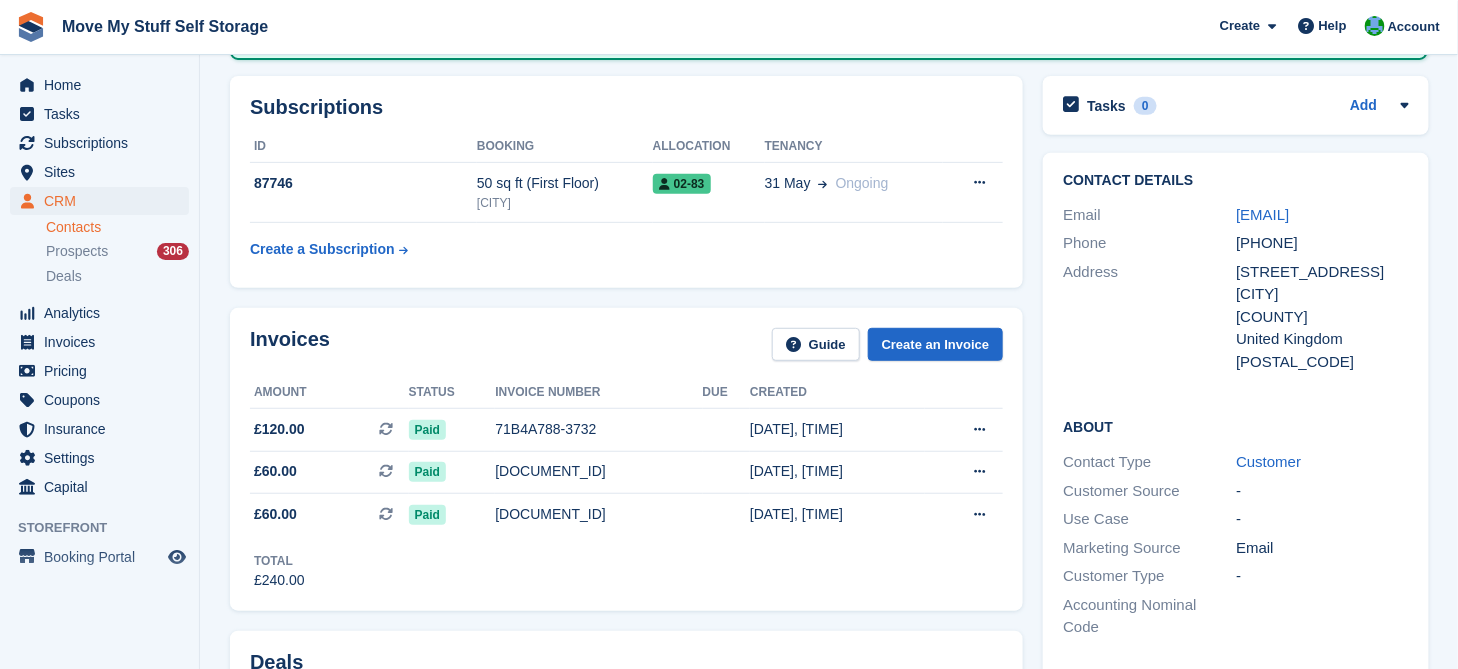 scroll, scrollTop: 0, scrollLeft: 0, axis: both 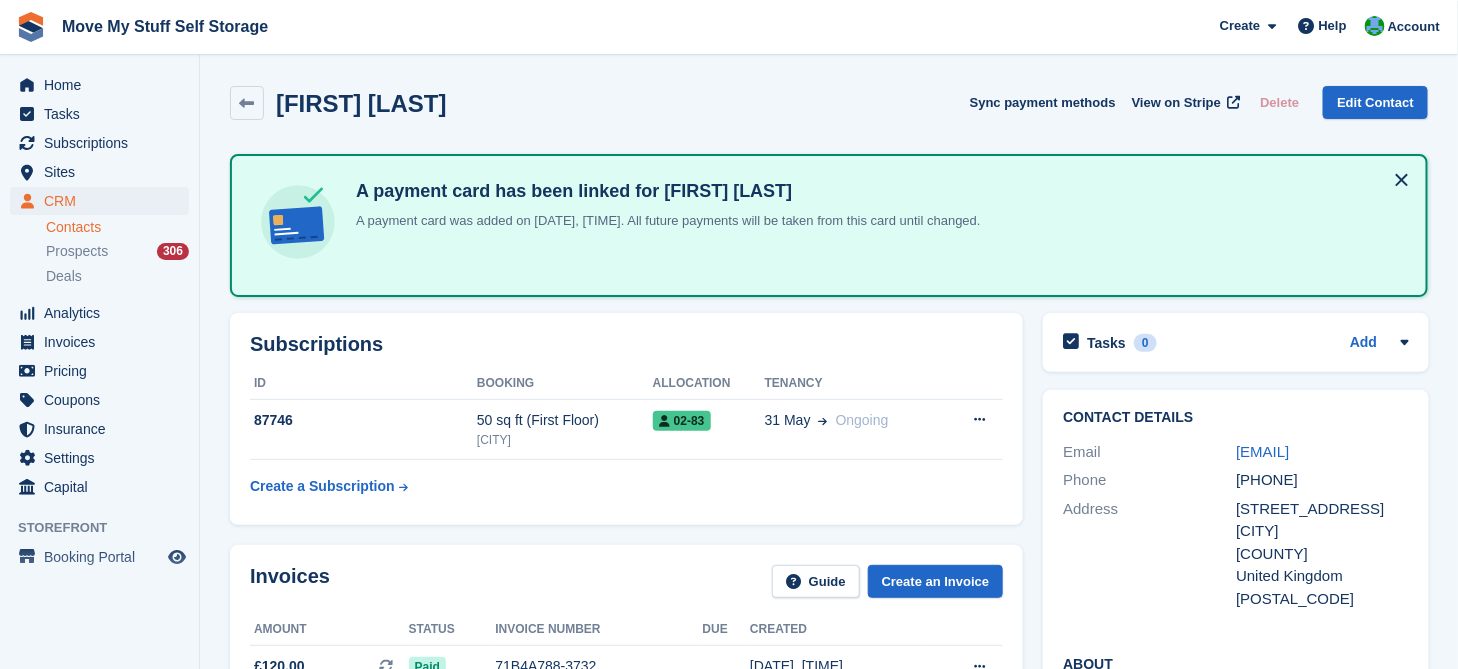 click on "Contacts" at bounding box center [117, 227] 